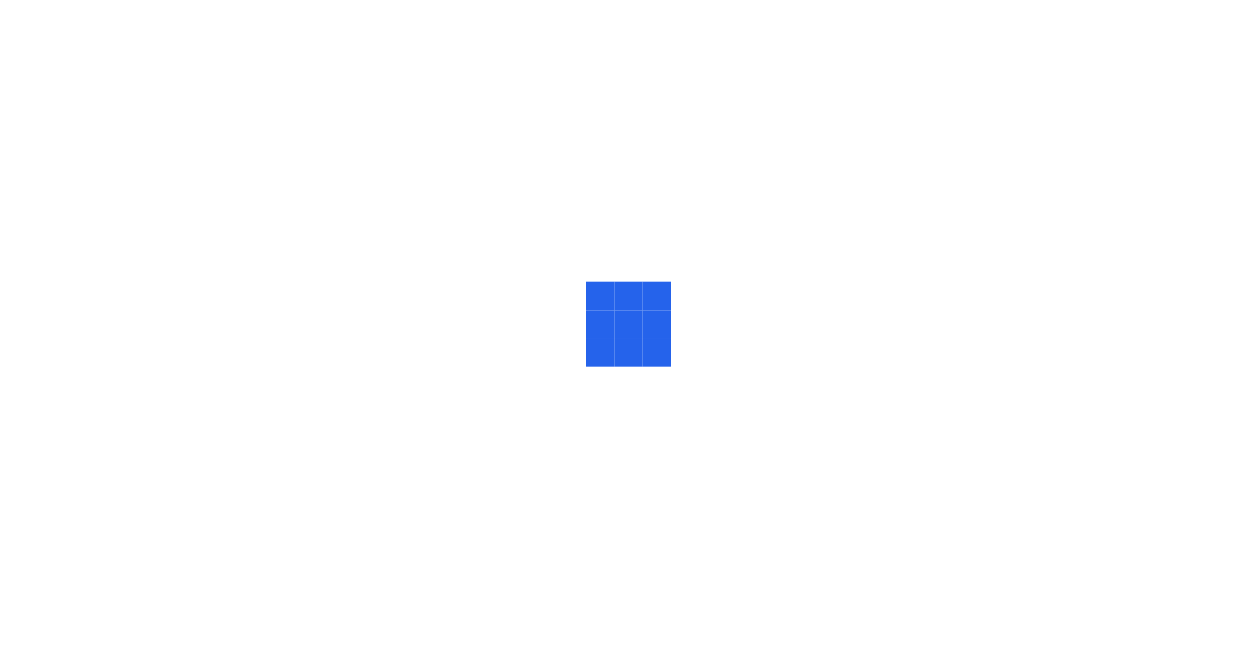 scroll, scrollTop: 0, scrollLeft: 0, axis: both 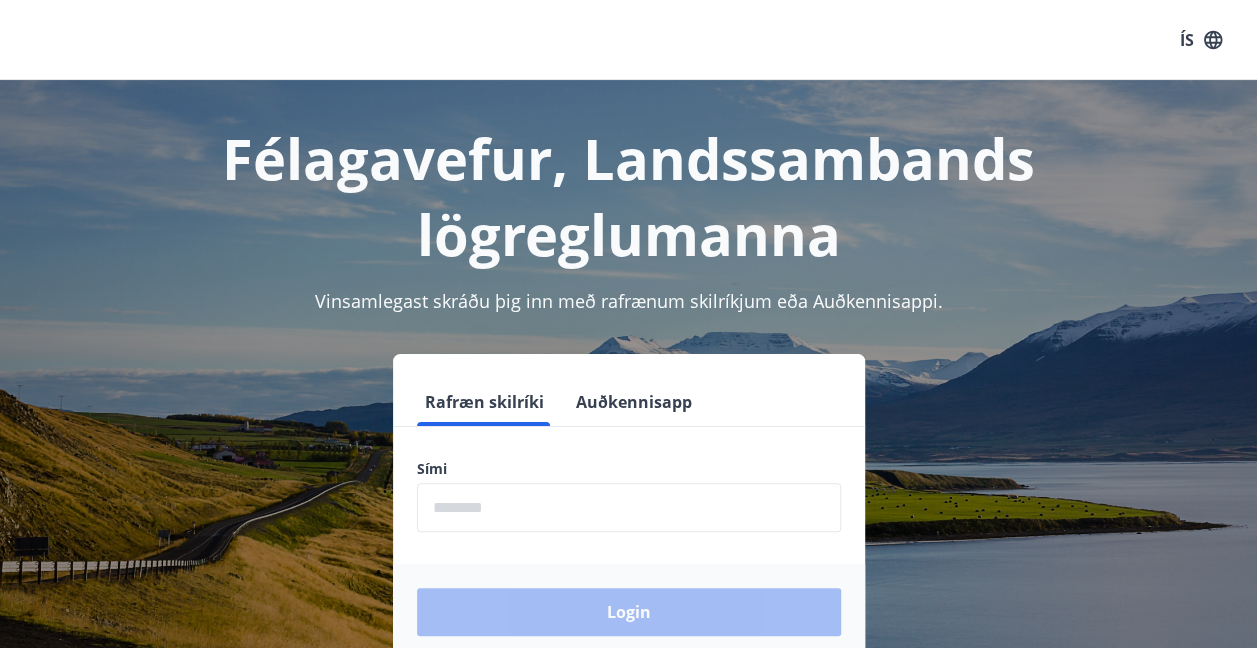 click at bounding box center [629, 507] 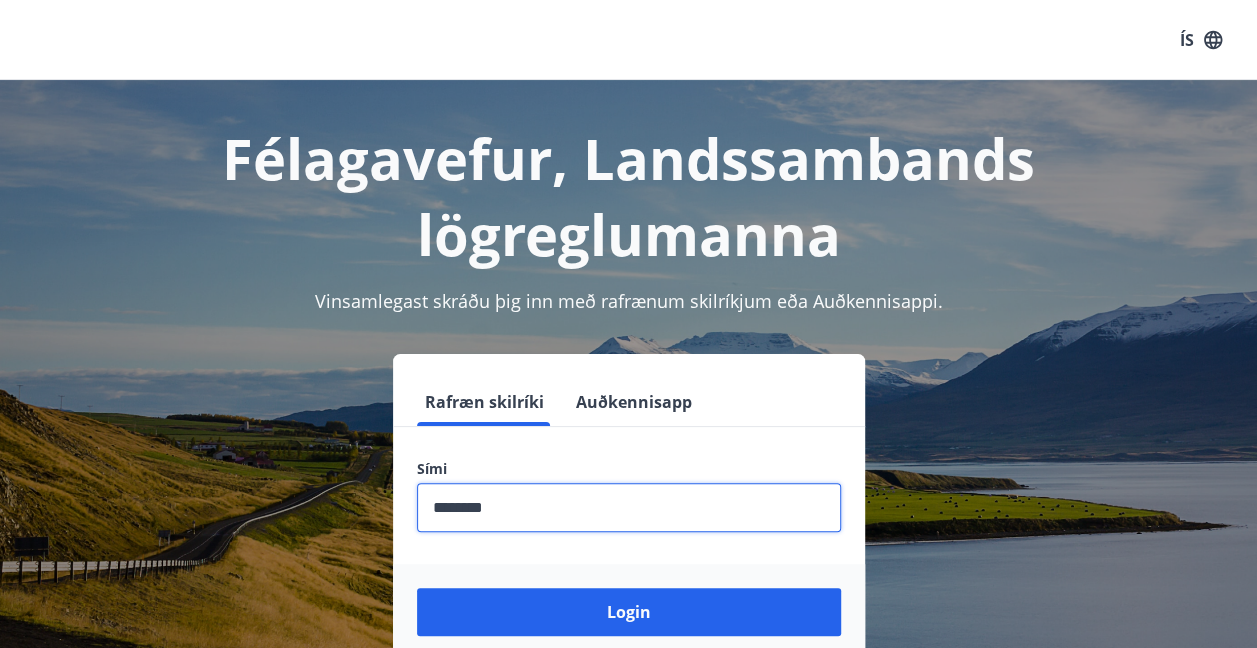 click at bounding box center [629, 507] 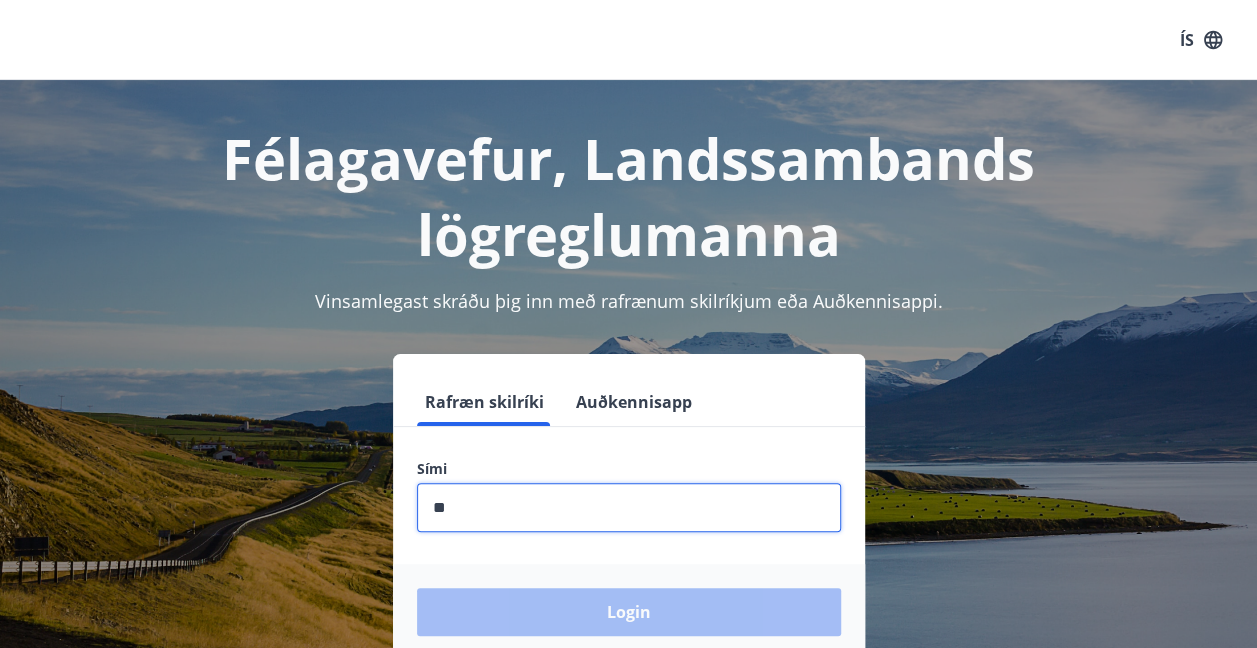 type on "***" 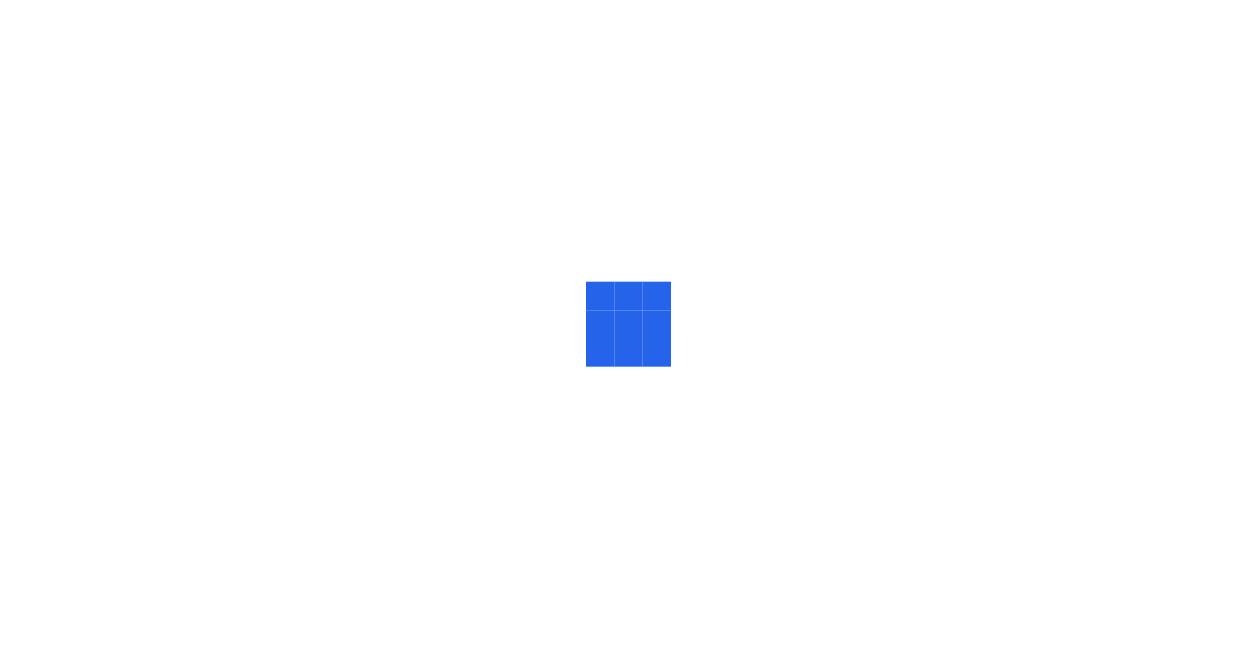 scroll, scrollTop: 0, scrollLeft: 0, axis: both 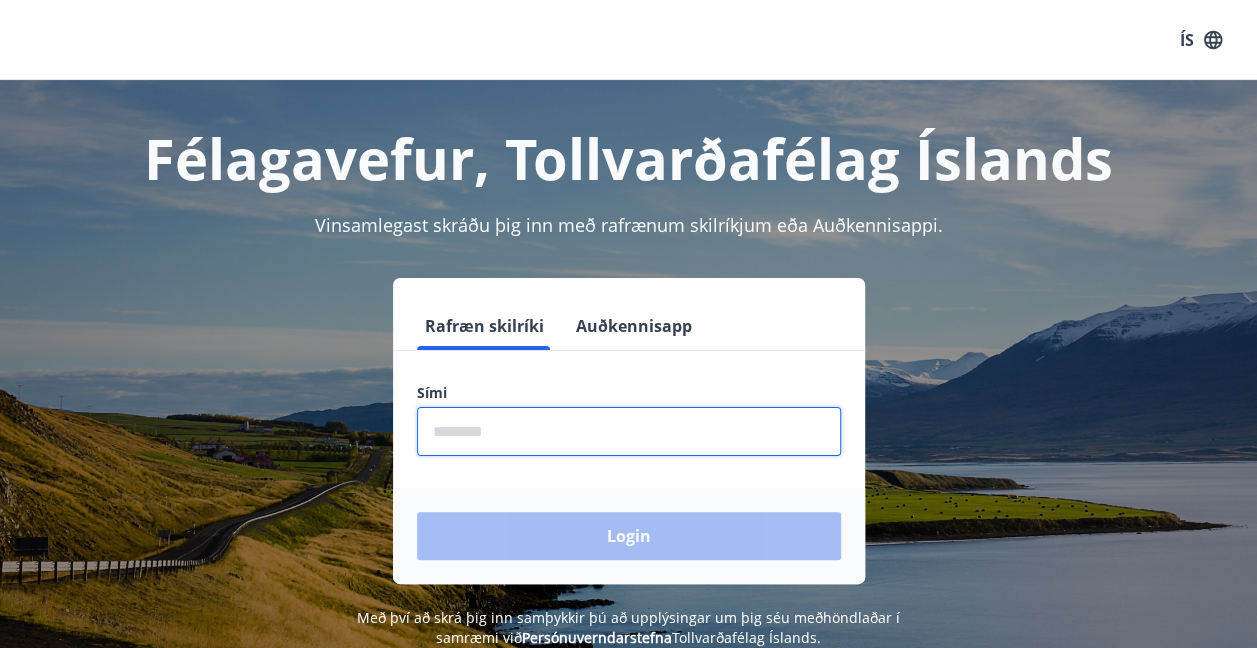 click at bounding box center (629, 431) 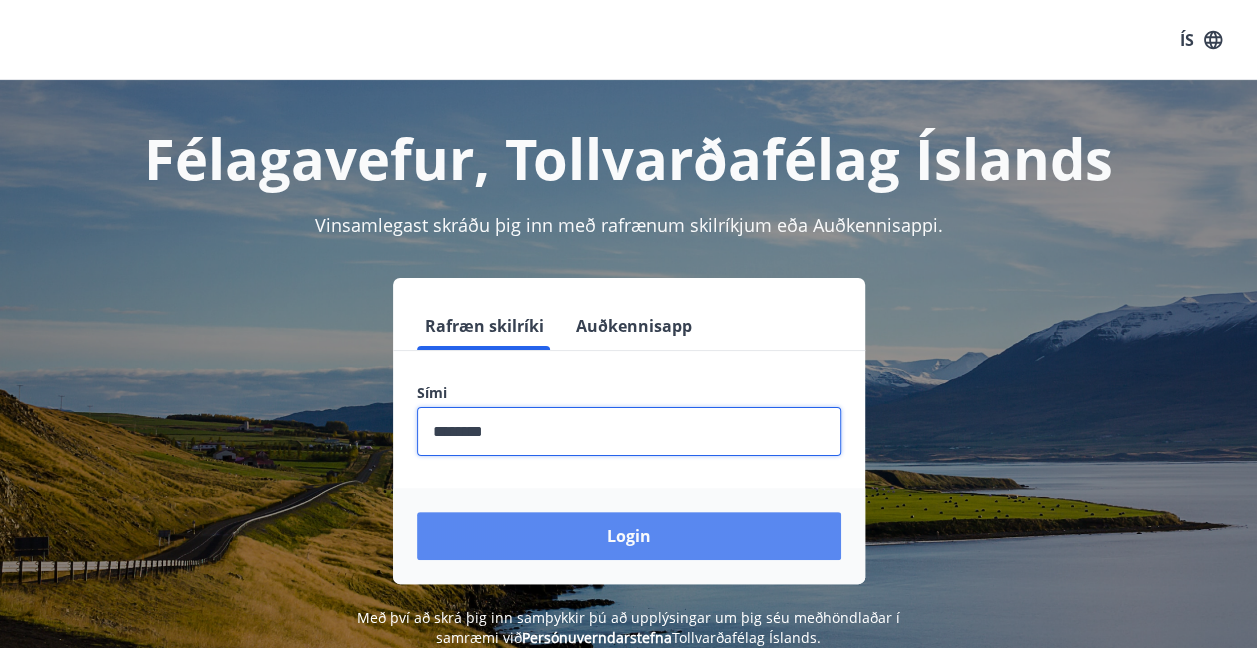 type on "********" 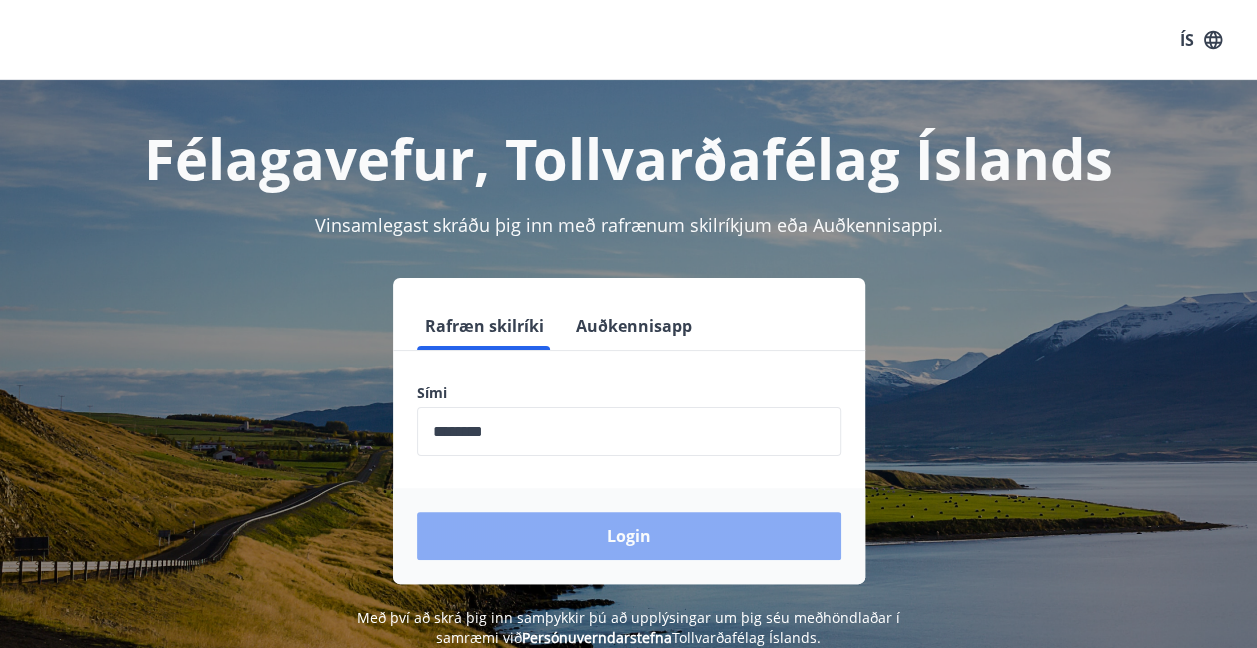 click on "Login" at bounding box center [629, 536] 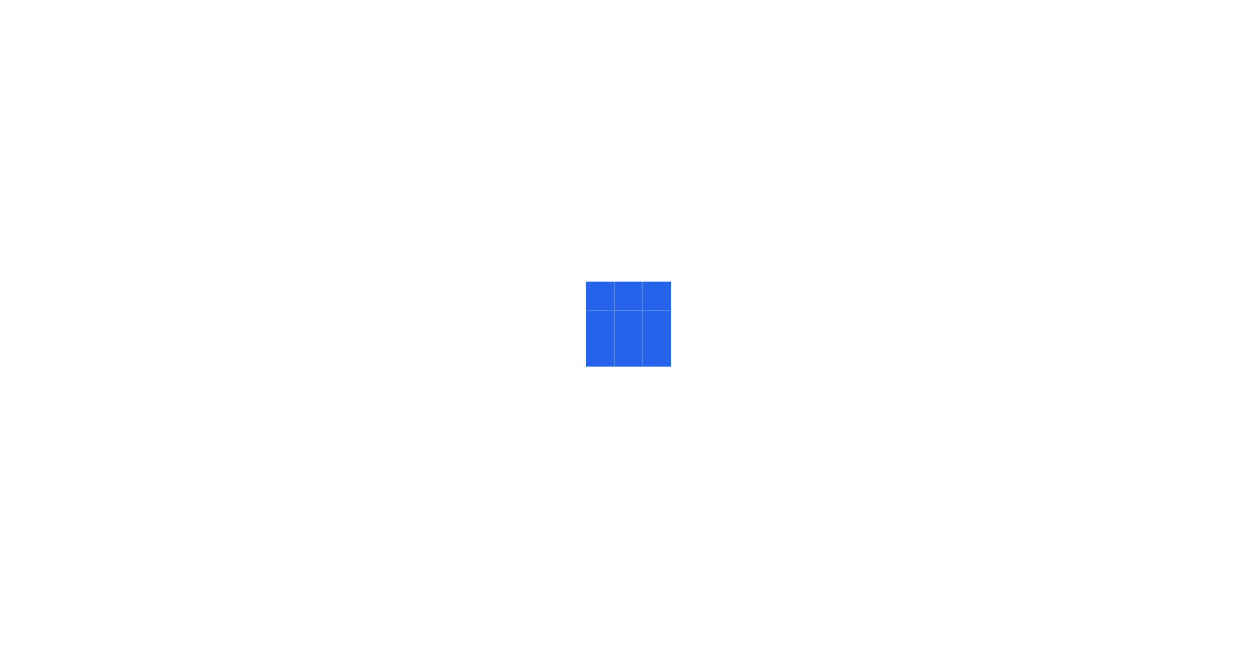 scroll, scrollTop: 0, scrollLeft: 0, axis: both 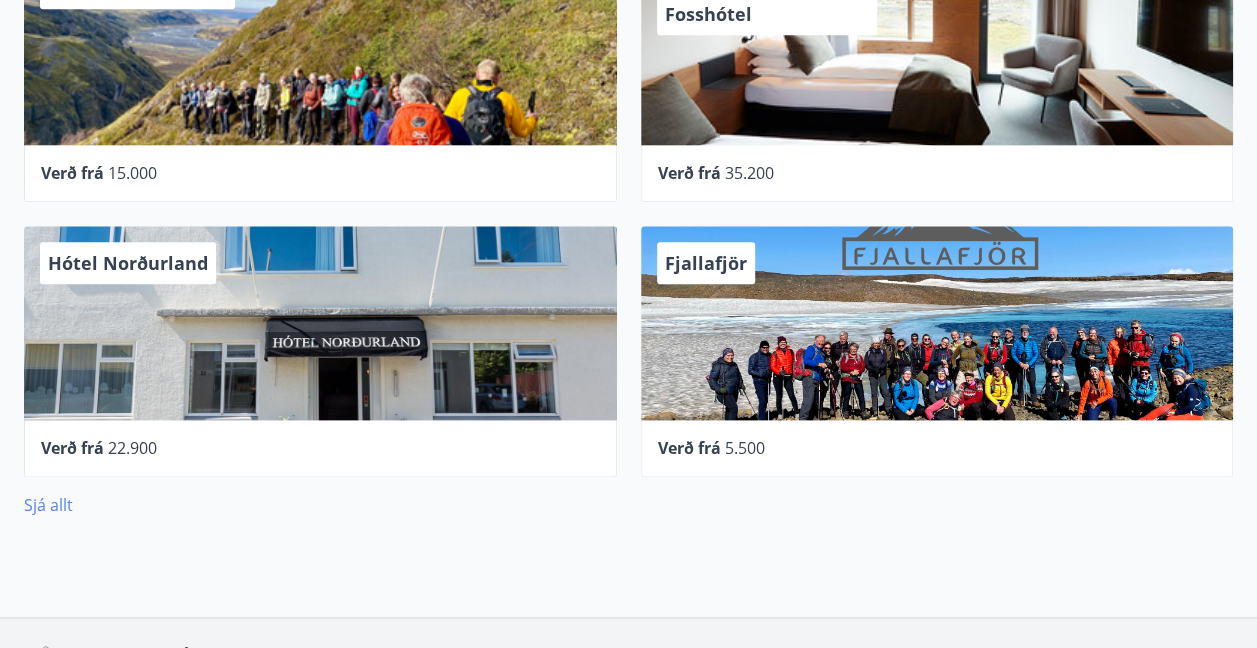 click on "Sjá allt" at bounding box center [48, 505] 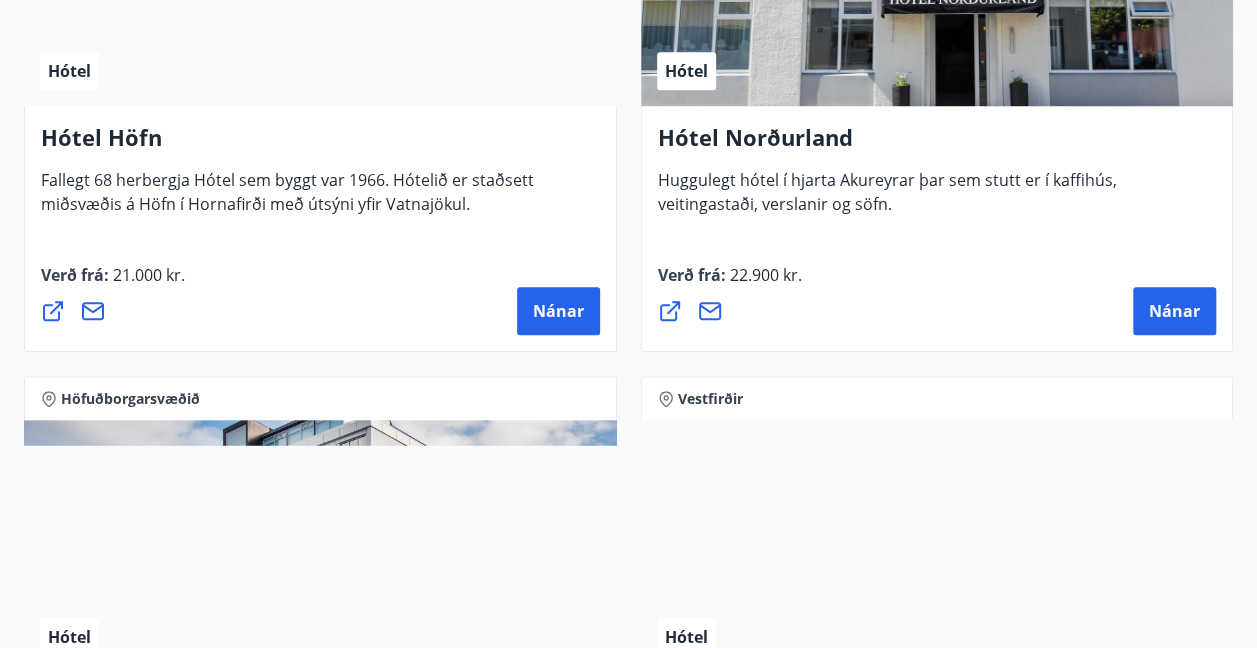 scroll, scrollTop: 4562, scrollLeft: 0, axis: vertical 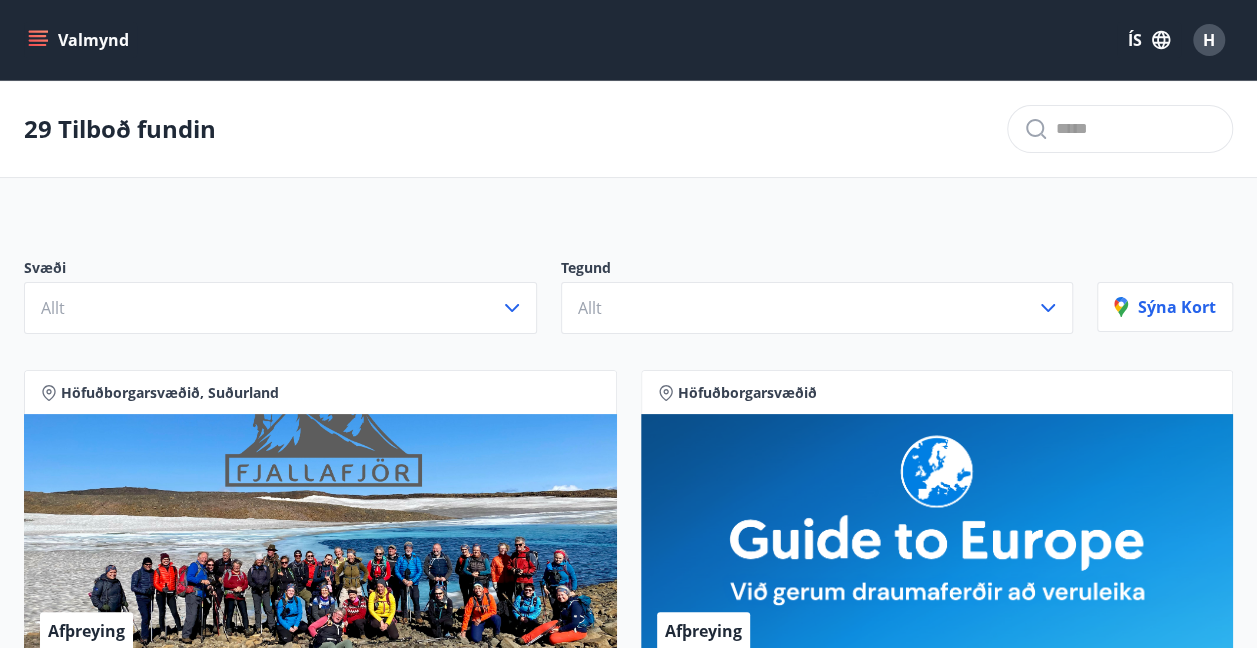 click on "Valmynd" at bounding box center [80, 40] 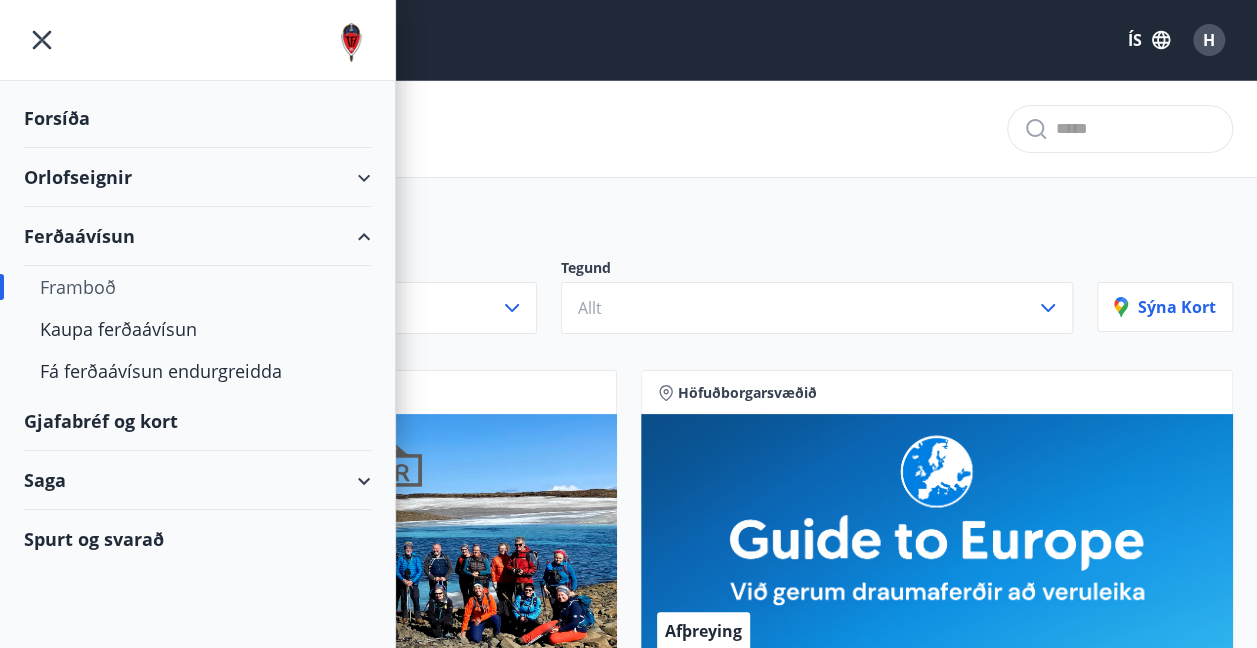 click on "Orlofseignir" at bounding box center (197, 177) 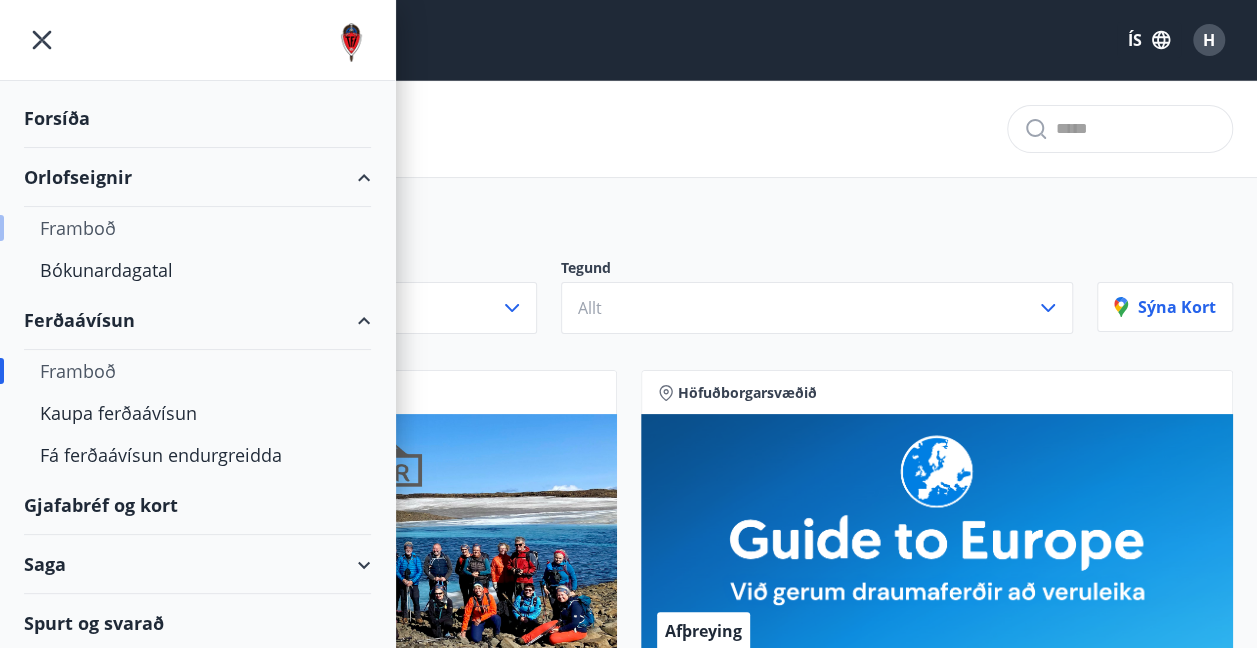 click on "Framboð" at bounding box center [197, 228] 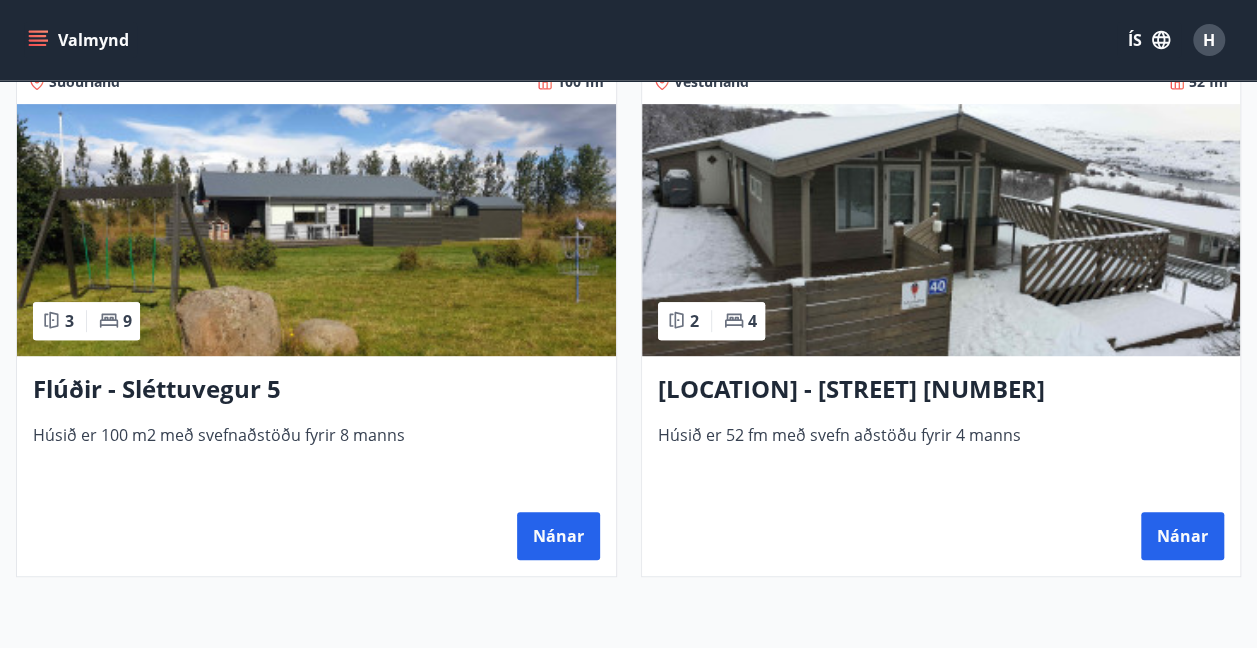 scroll, scrollTop: 440, scrollLeft: 0, axis: vertical 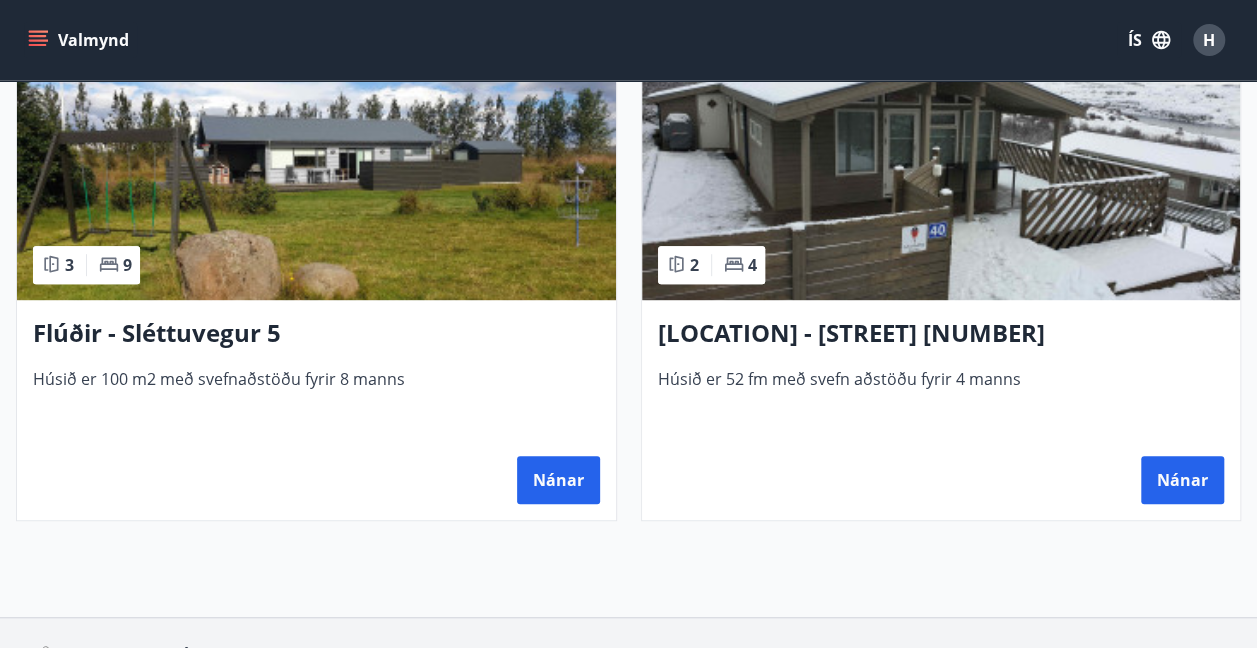 click on "Flúðir - Sléttuvegur 5" at bounding box center (316, 334) 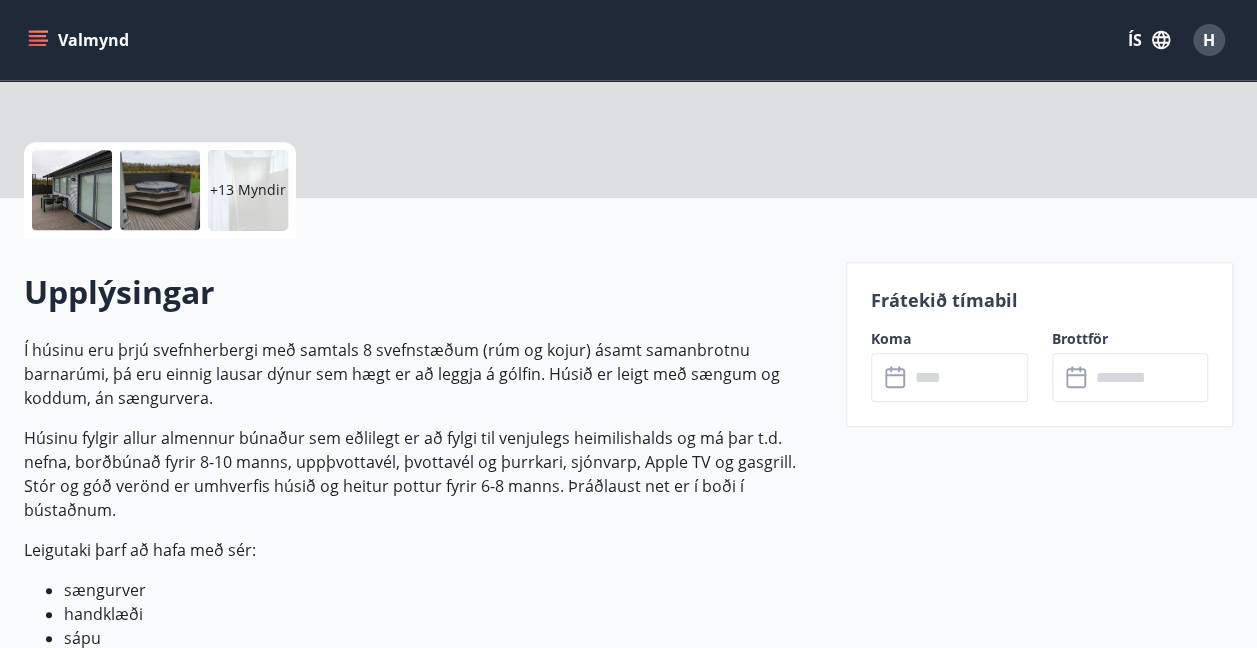 scroll, scrollTop: 0, scrollLeft: 0, axis: both 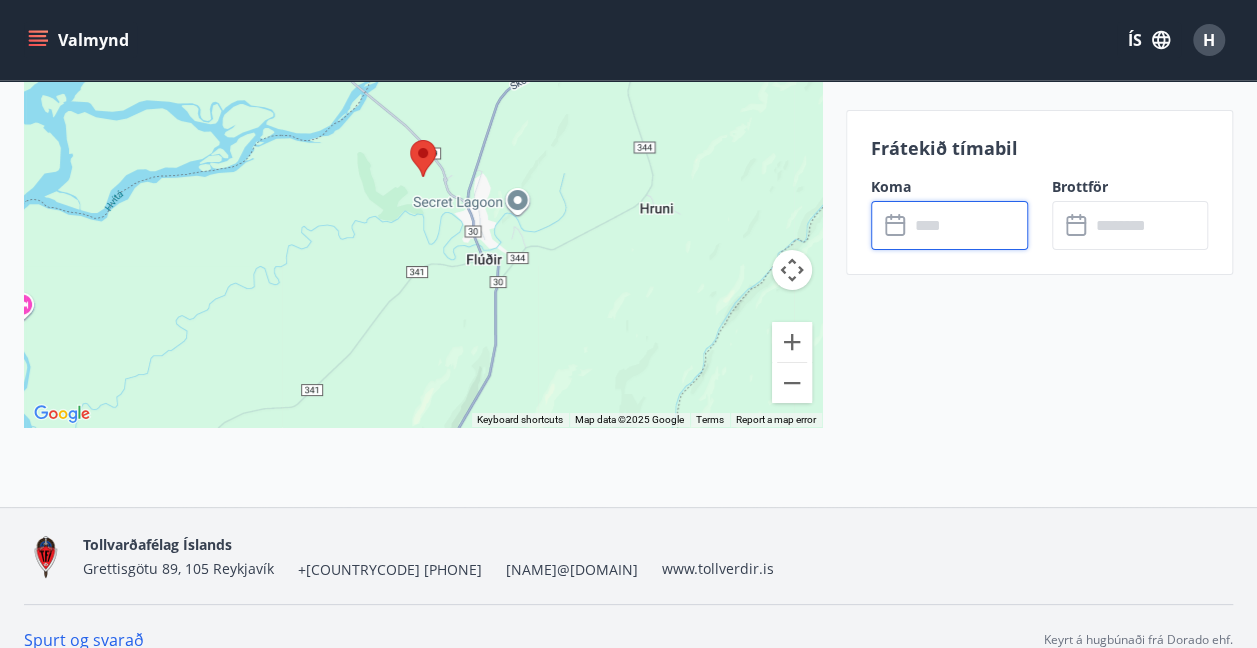 click at bounding box center (968, 225) 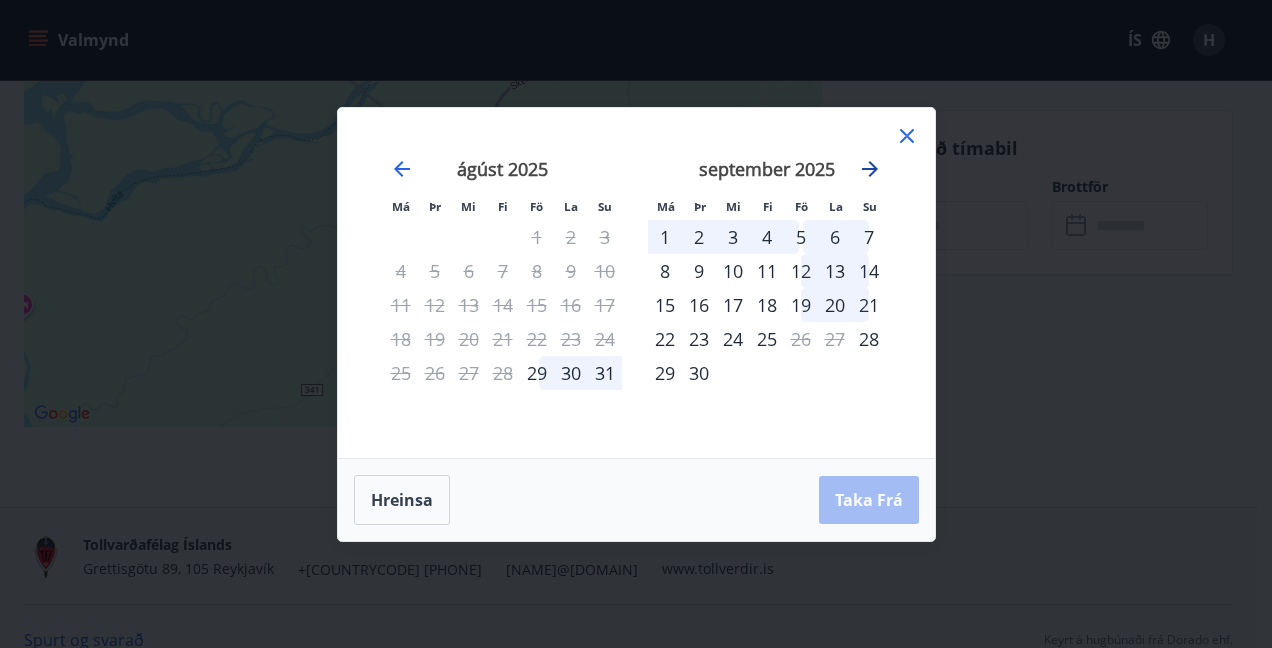 click 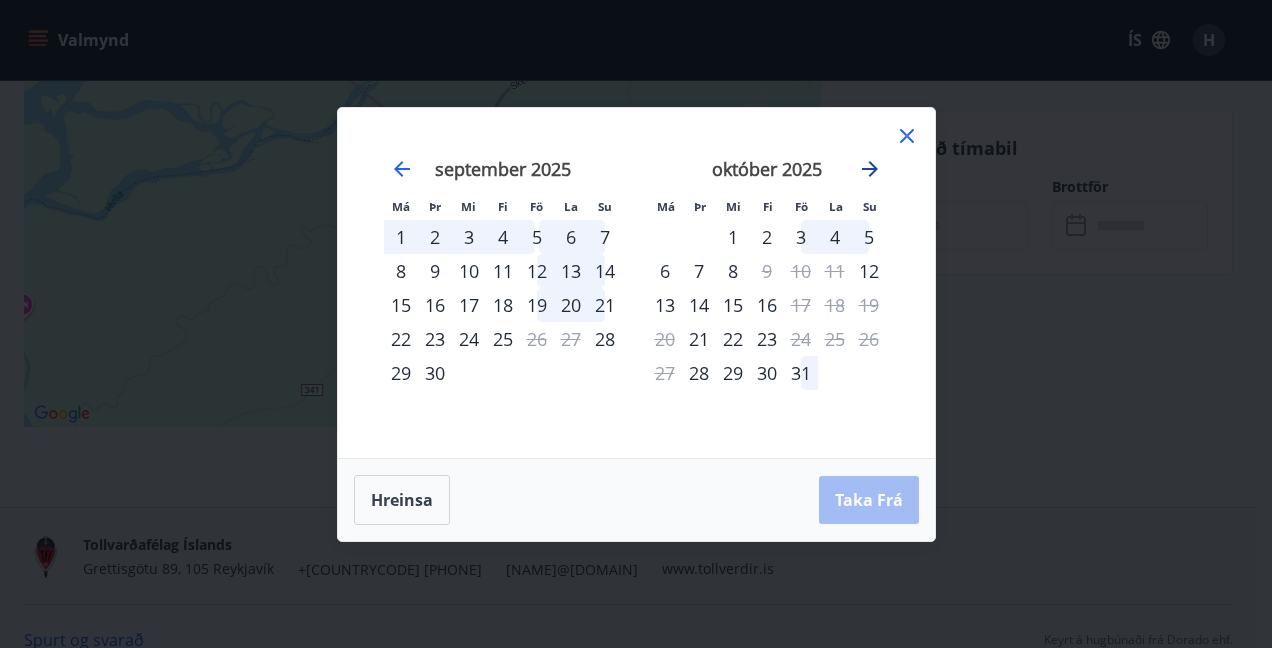 click 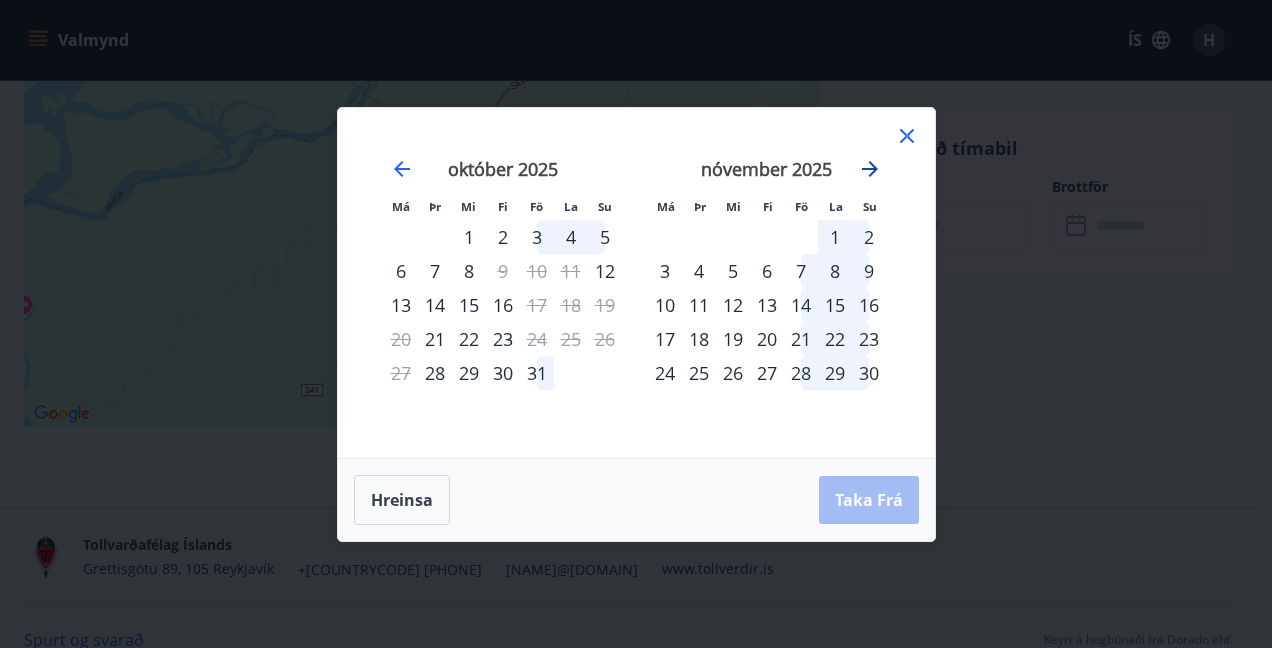 click 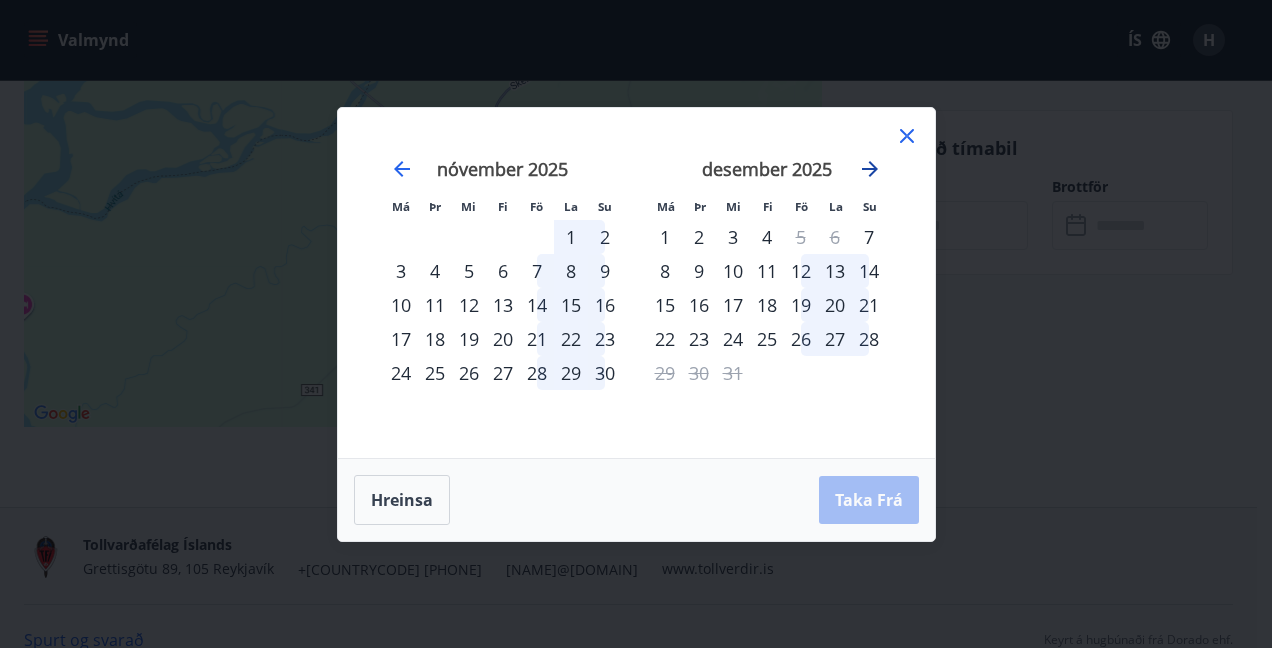 click 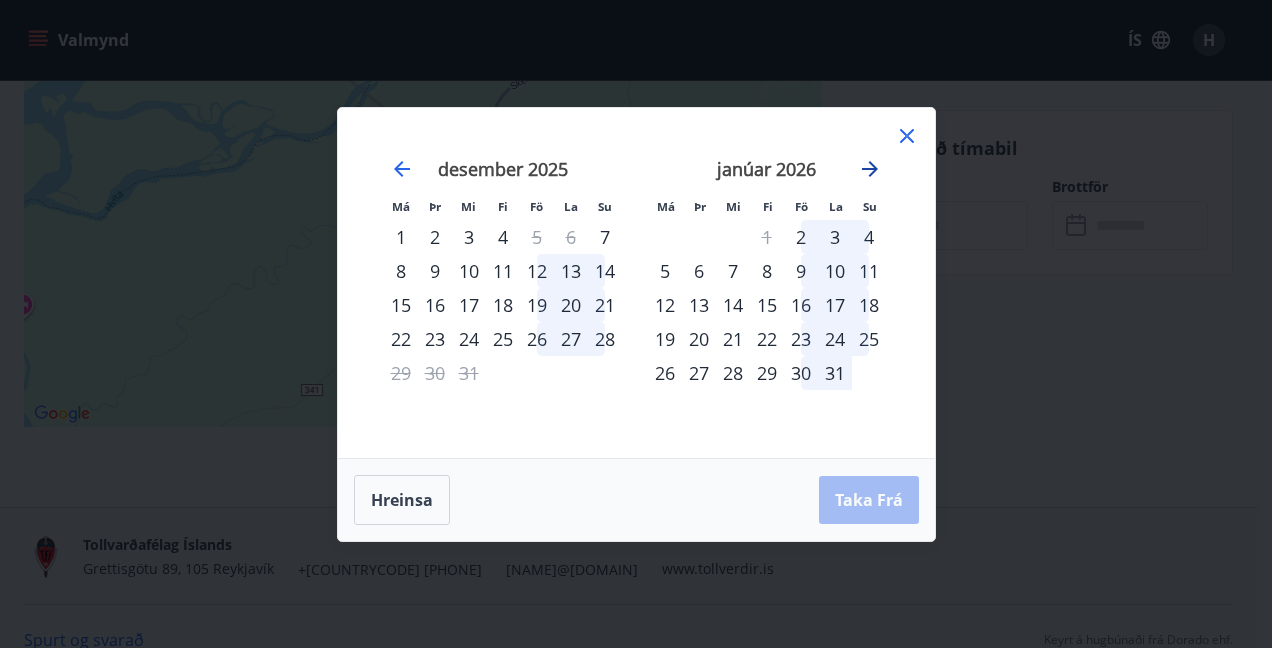 click 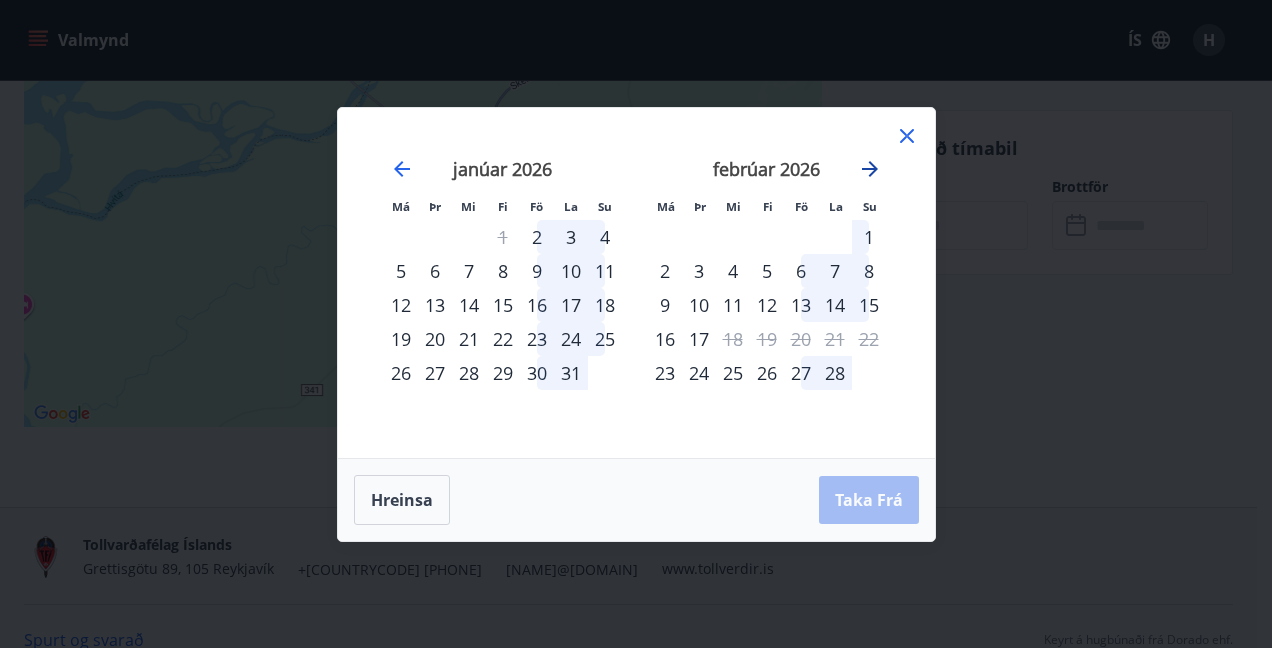 click 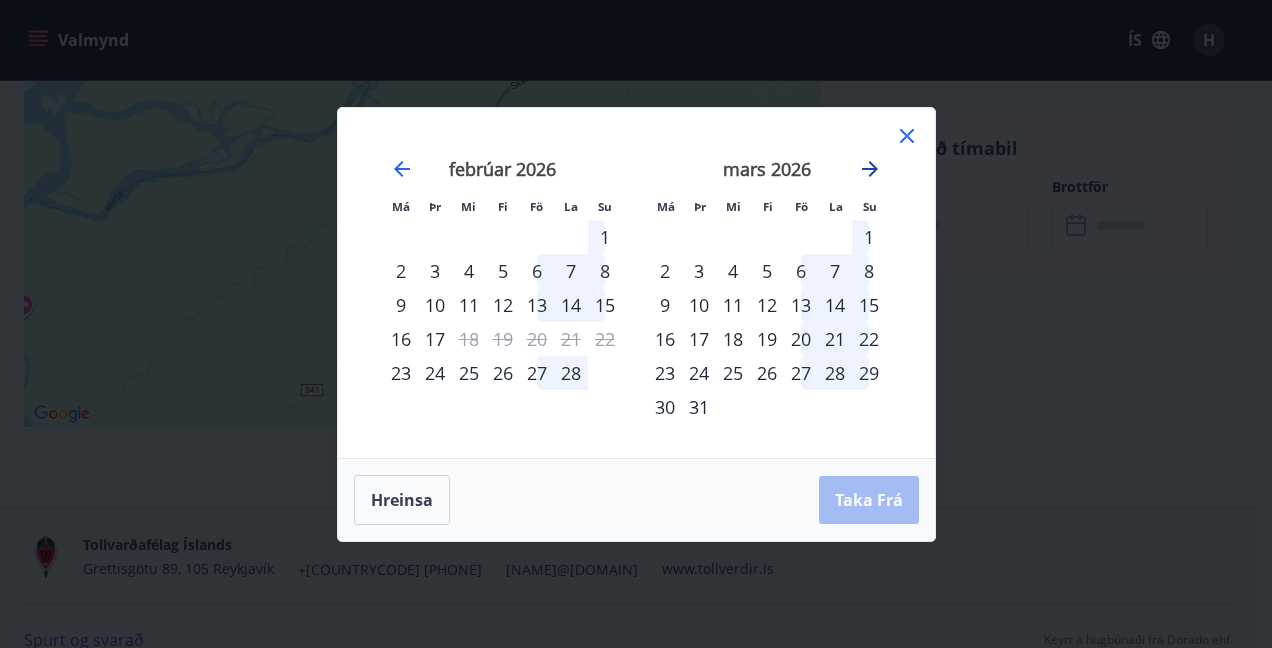 click 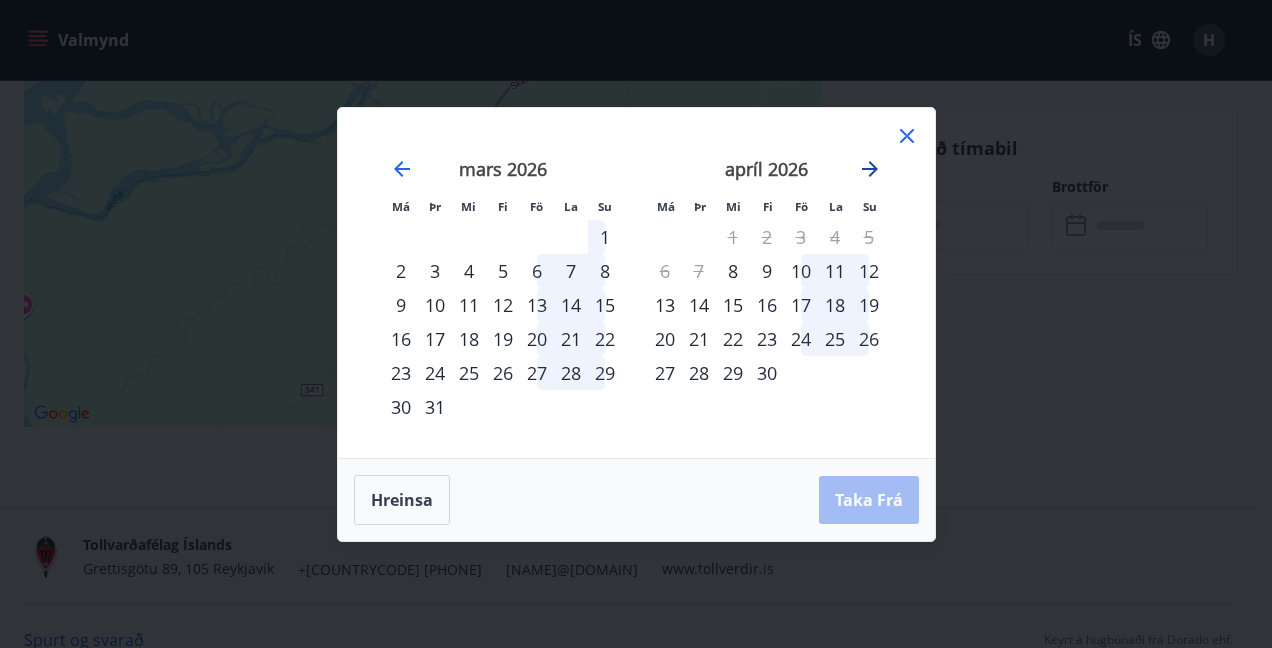 click 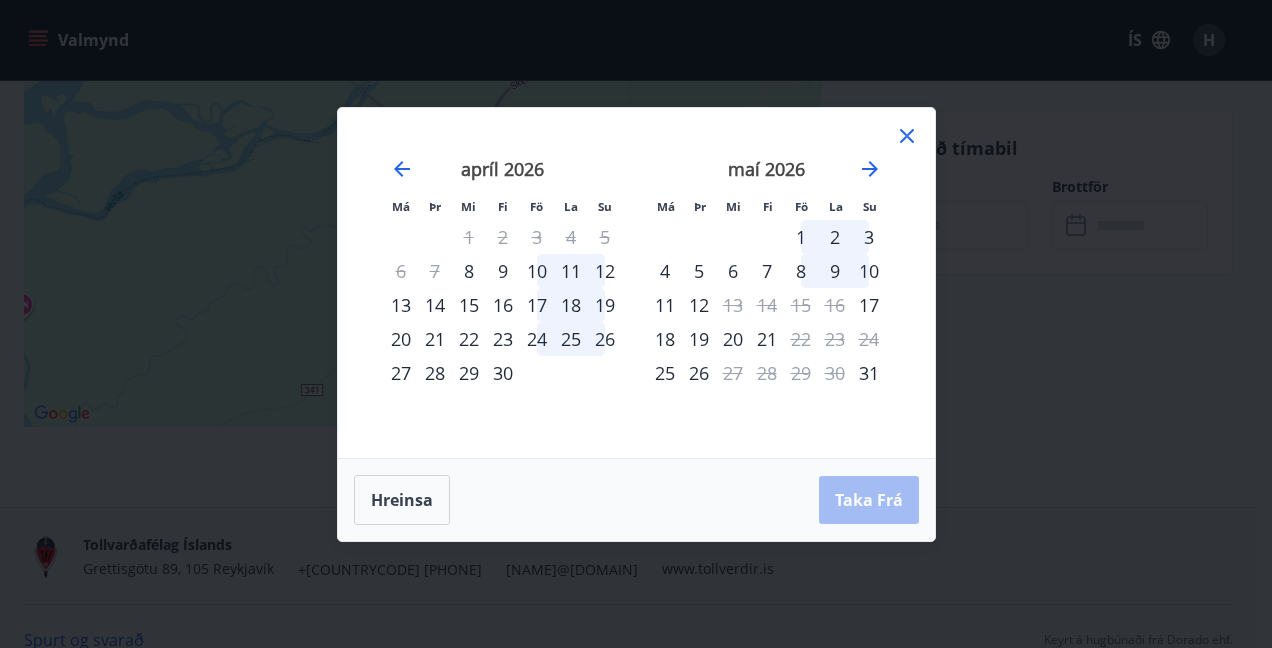 click on "1" at bounding box center (801, 237) 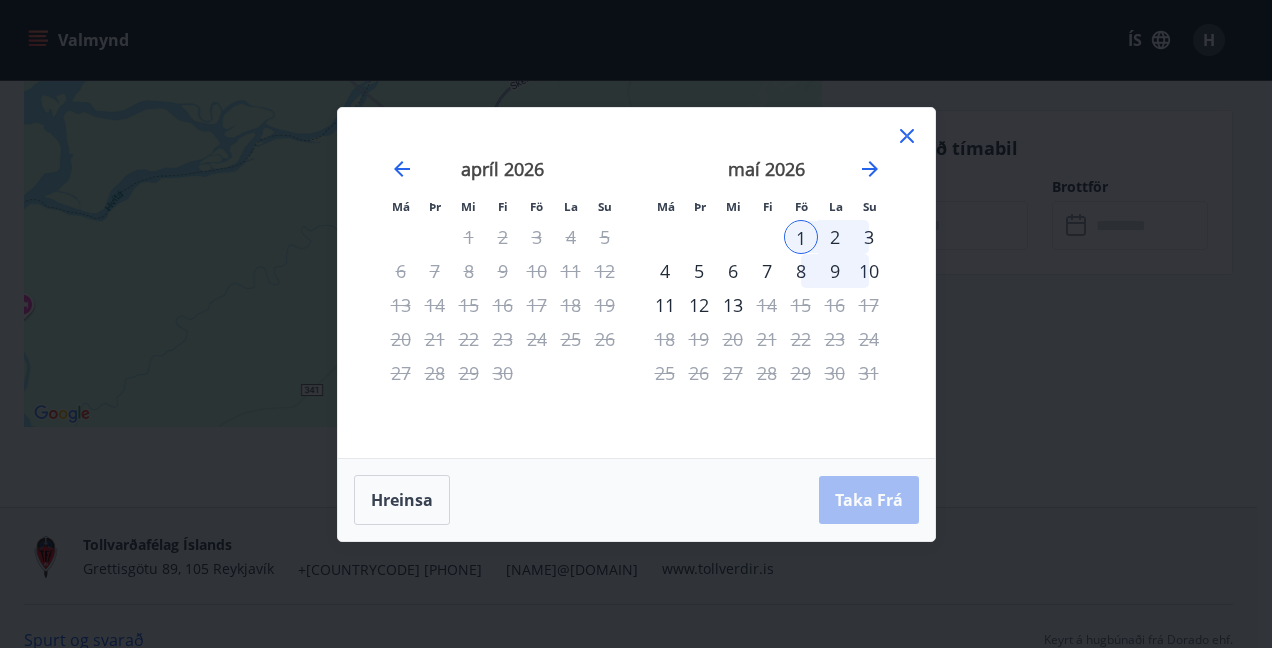 click on "1" at bounding box center (801, 237) 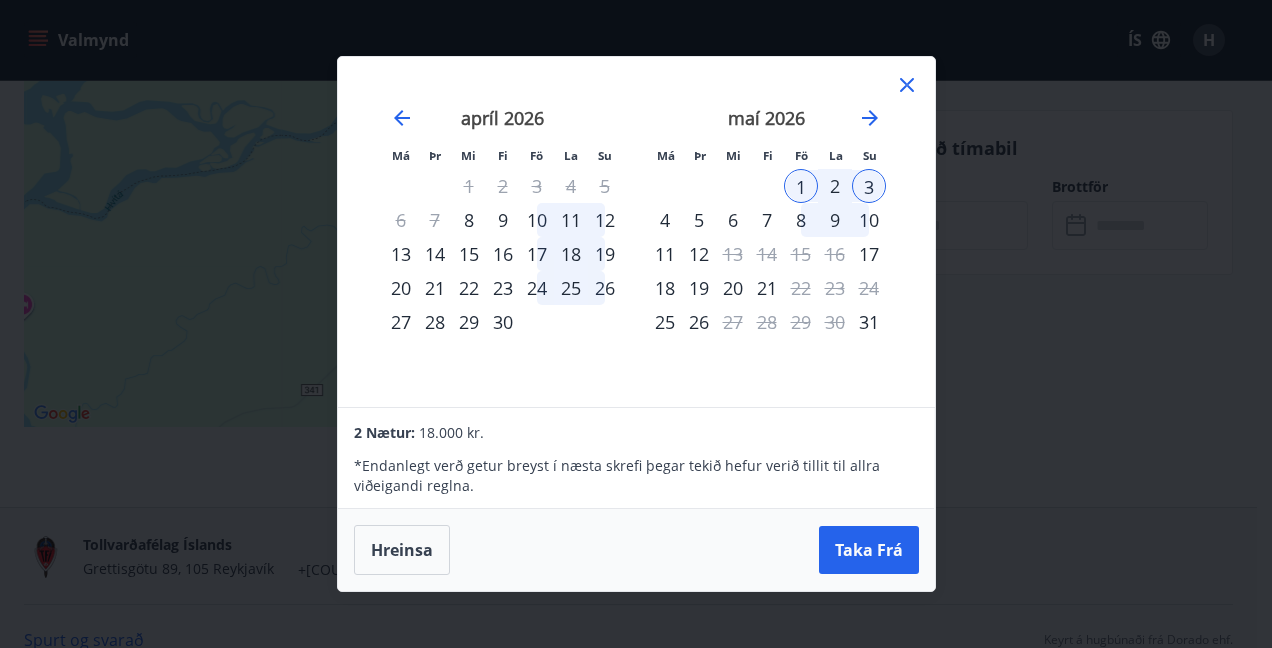 click 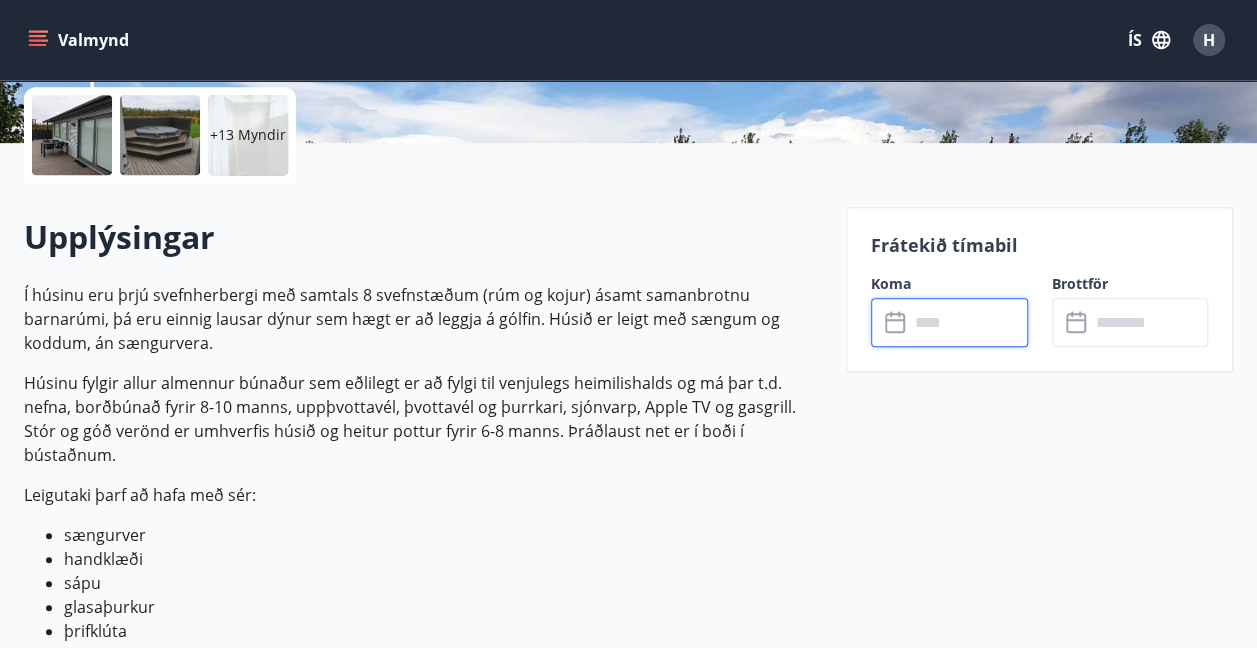 scroll, scrollTop: 438, scrollLeft: 0, axis: vertical 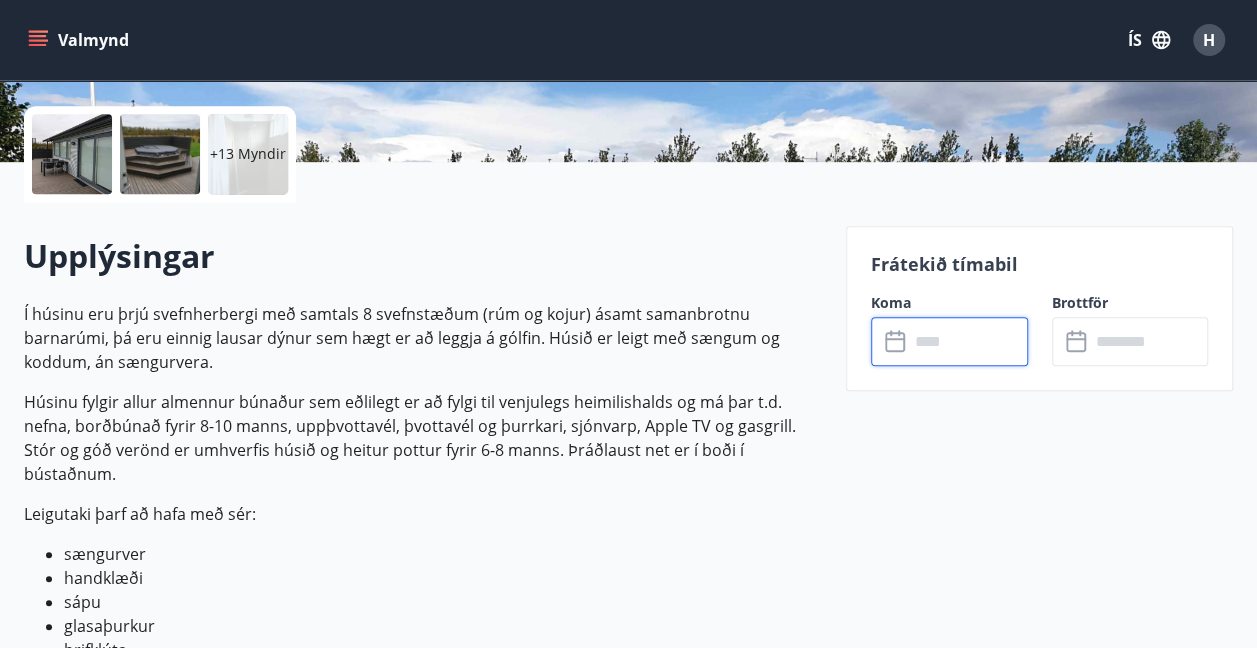 click at bounding box center [968, 341] 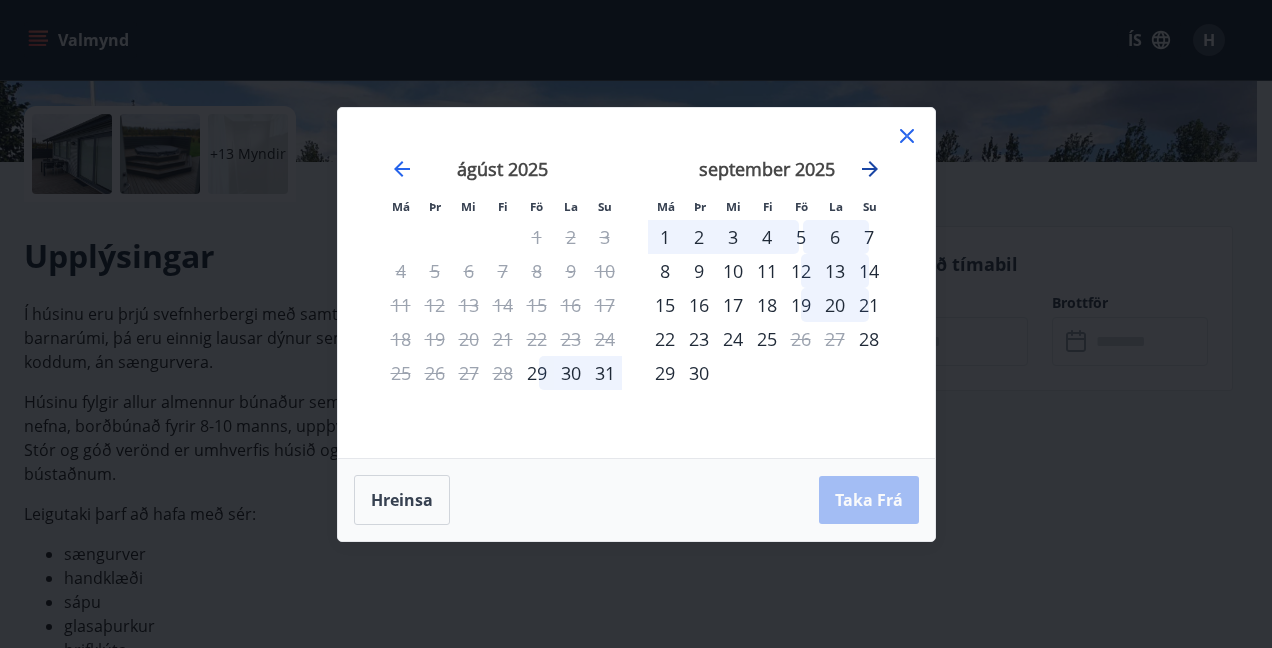 click 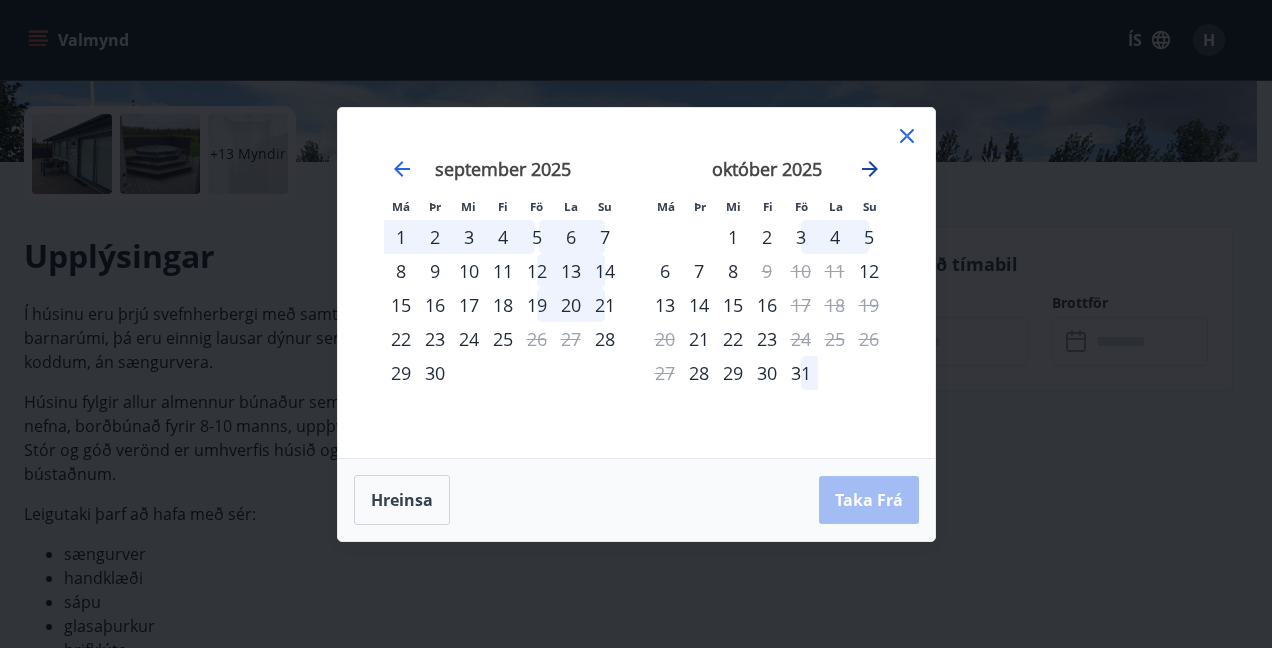 click 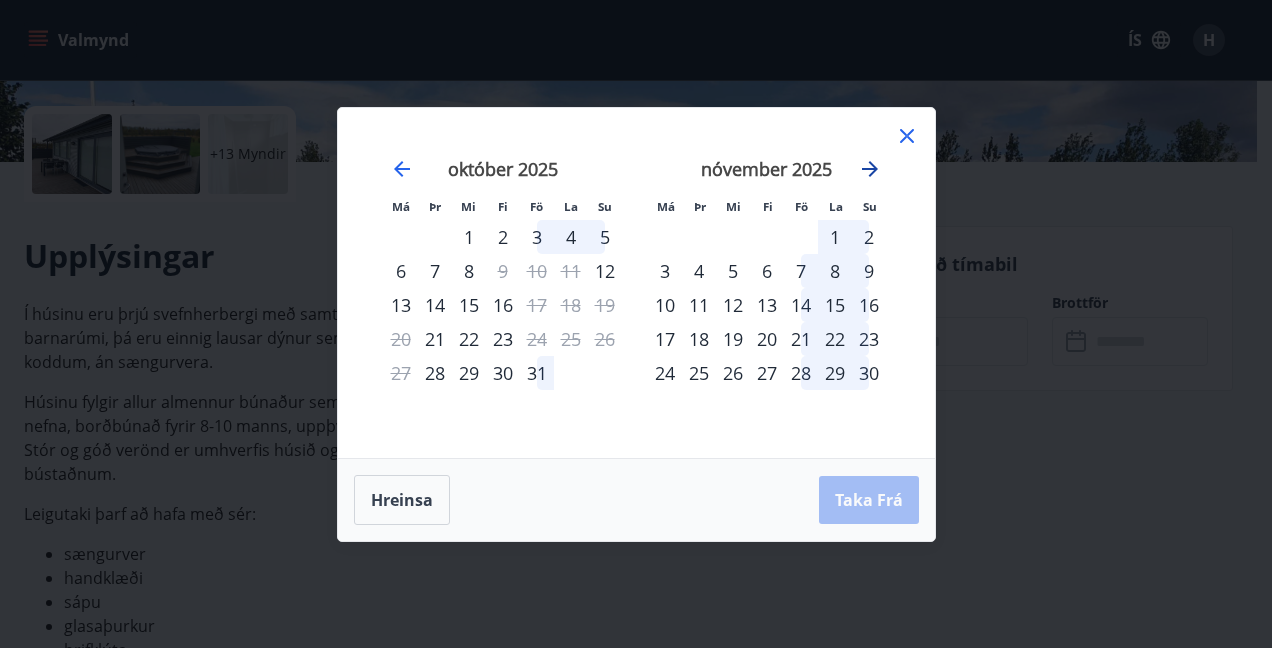 click 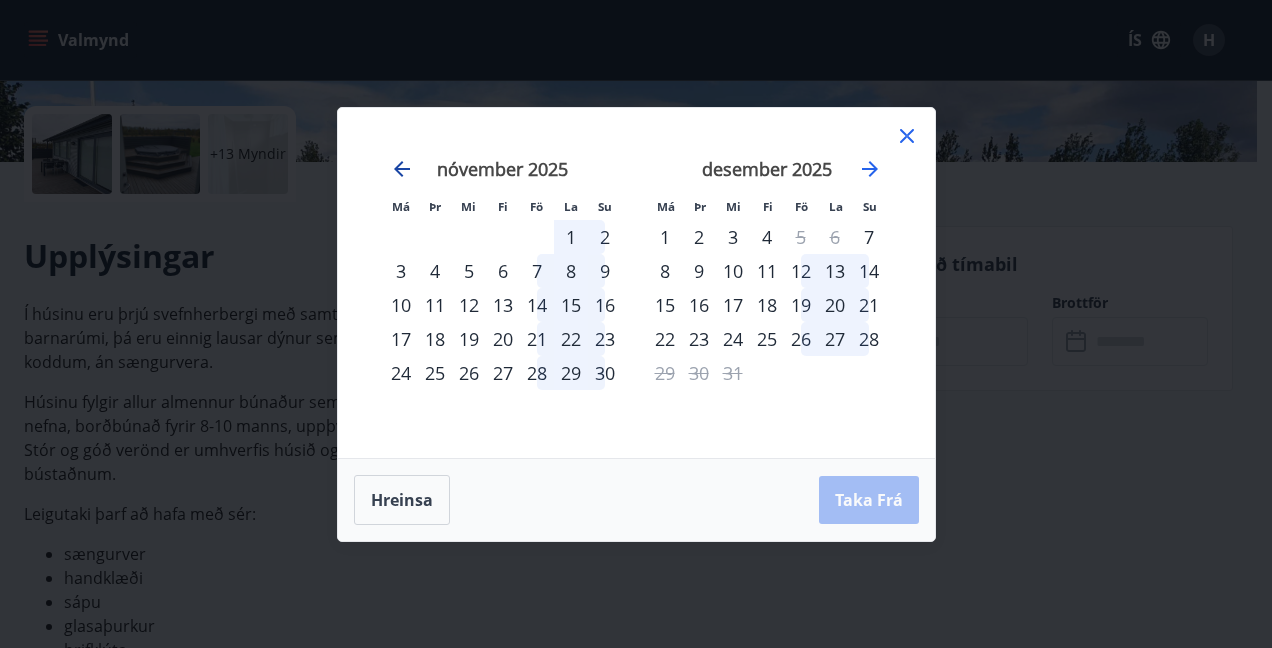 click 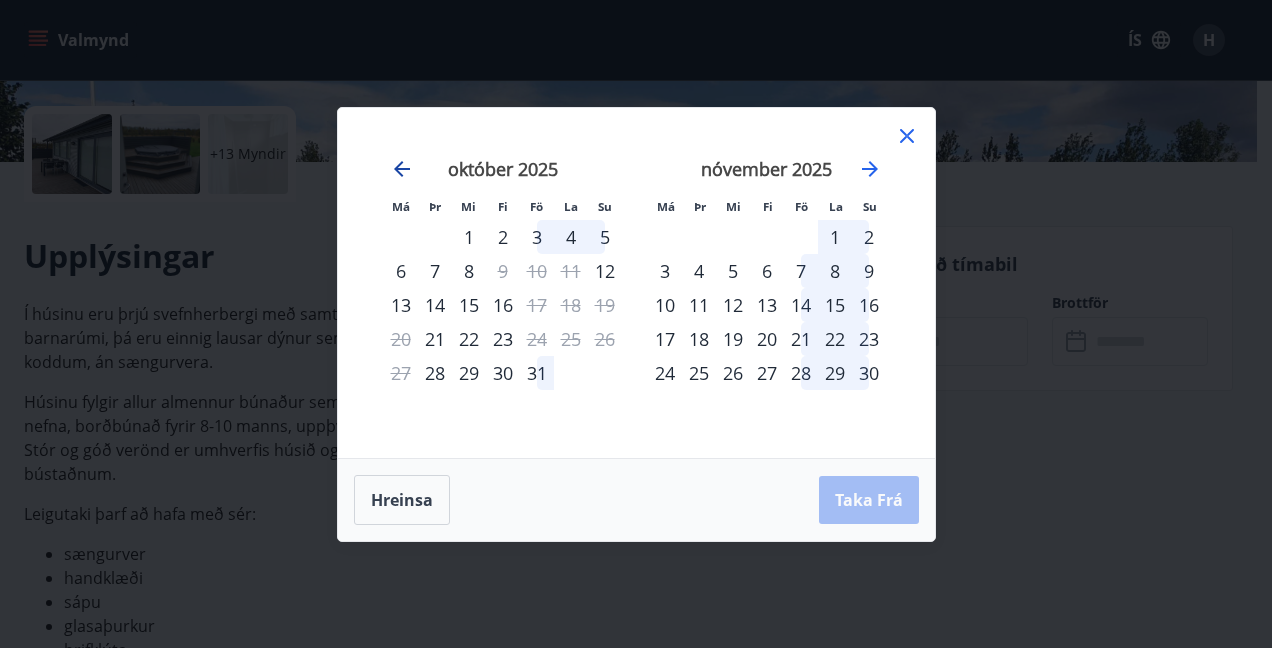 click 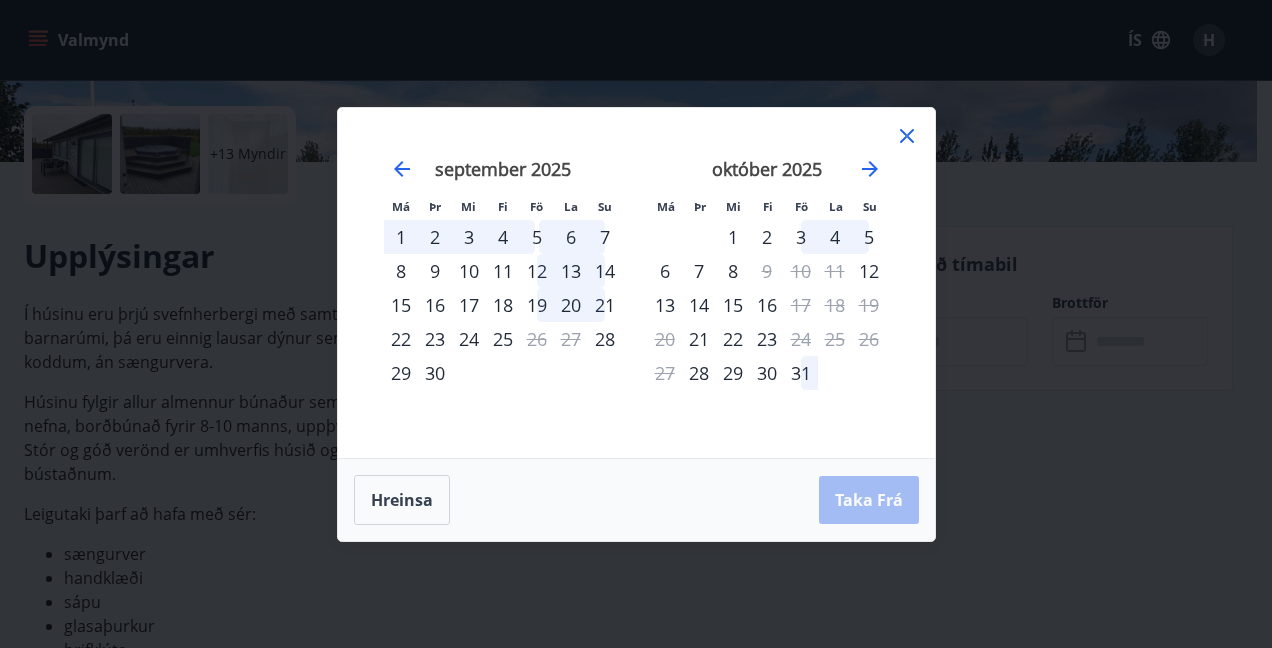 click 